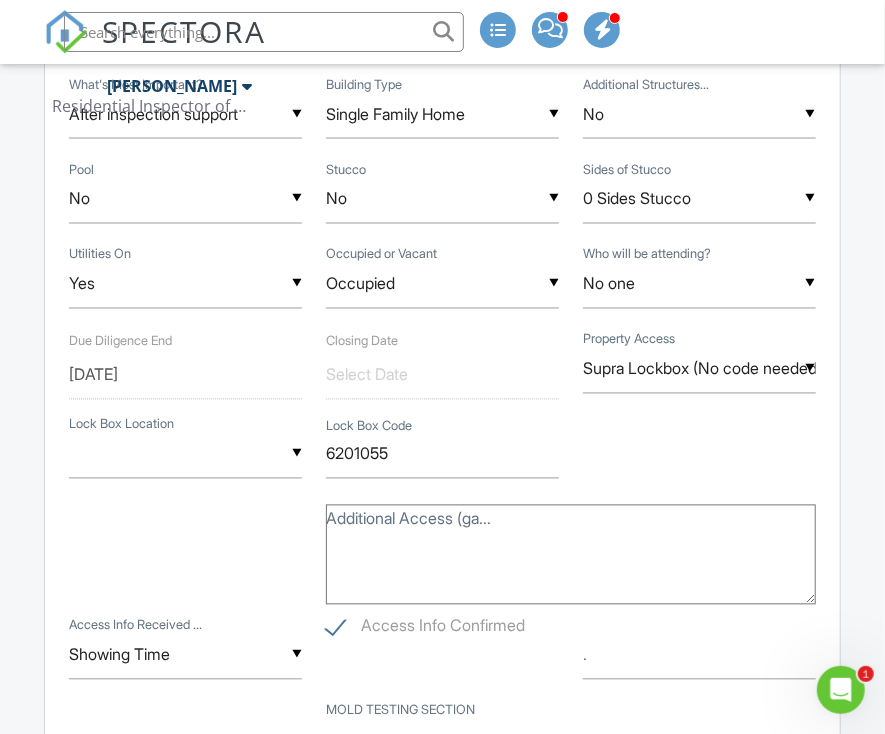 scroll, scrollTop: 0, scrollLeft: 0, axis: both 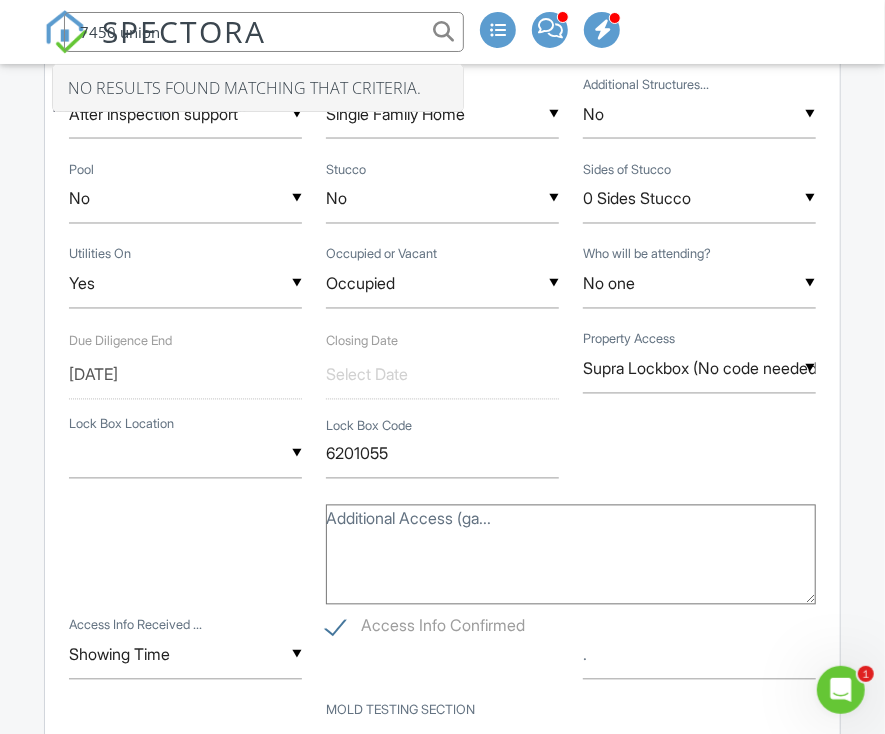 click on "7450 union" at bounding box center [264, 32] 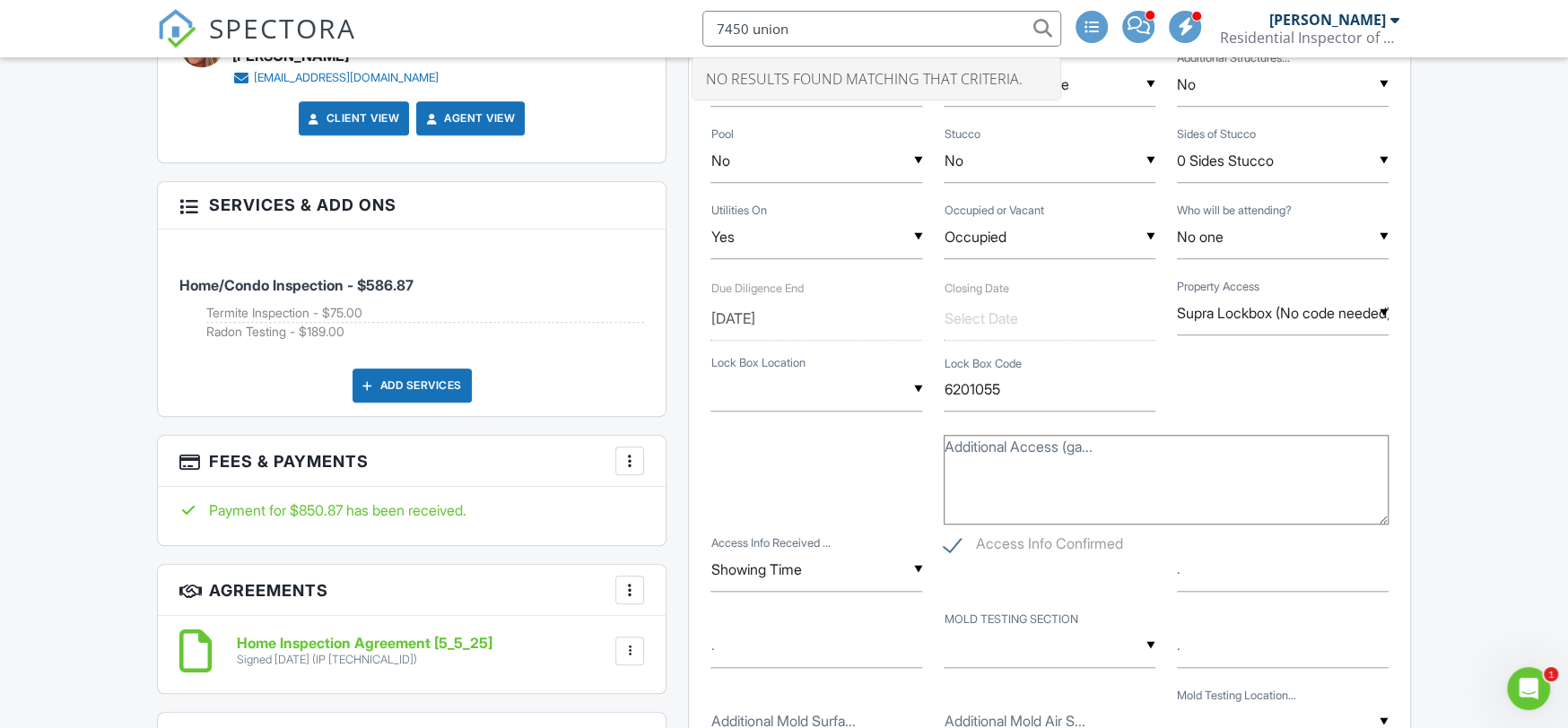 click on "7450 union" at bounding box center [882, 29] 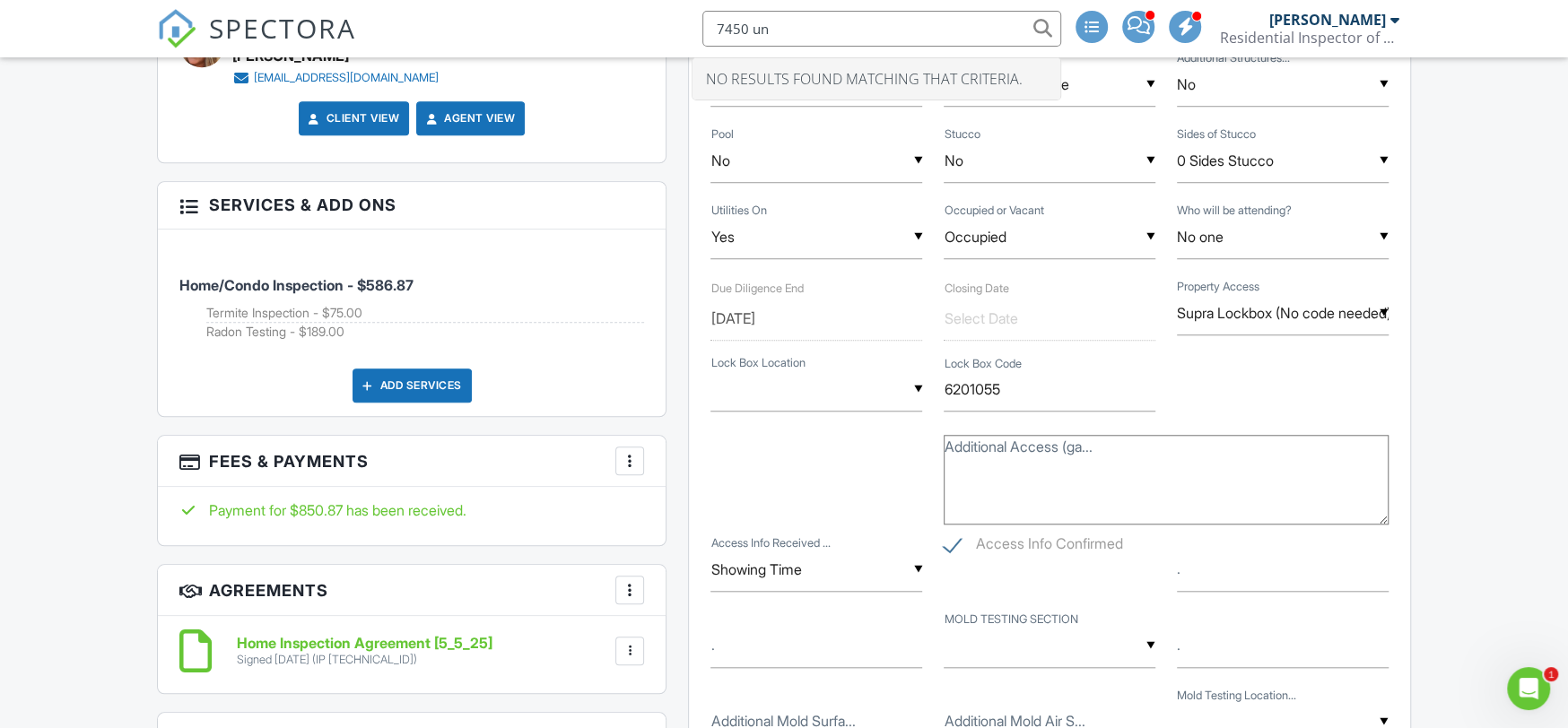 type on "7450 un" 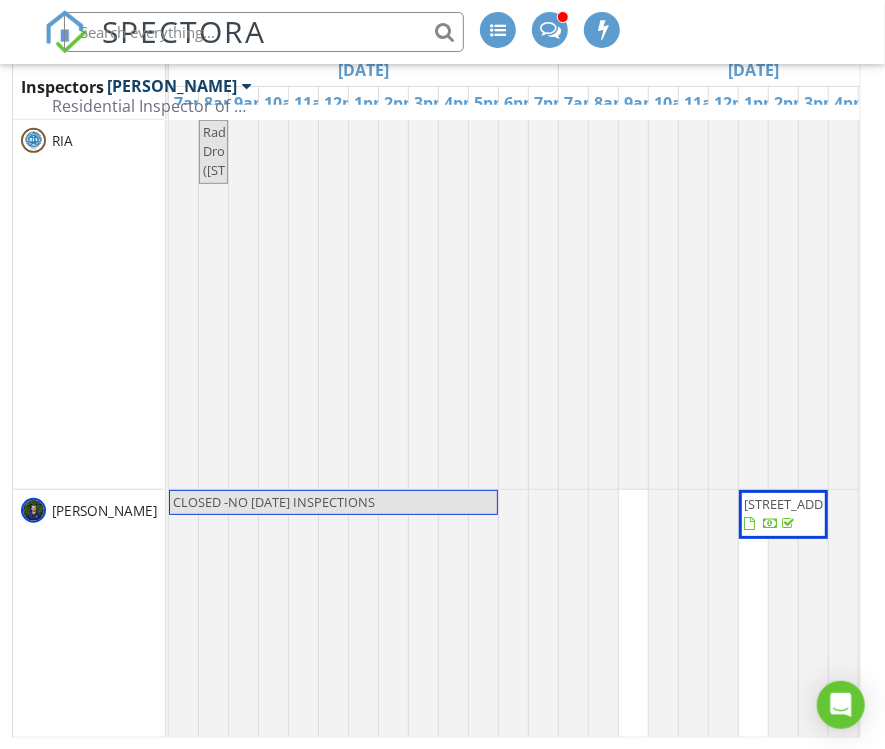 scroll, scrollTop: 286, scrollLeft: 0, axis: vertical 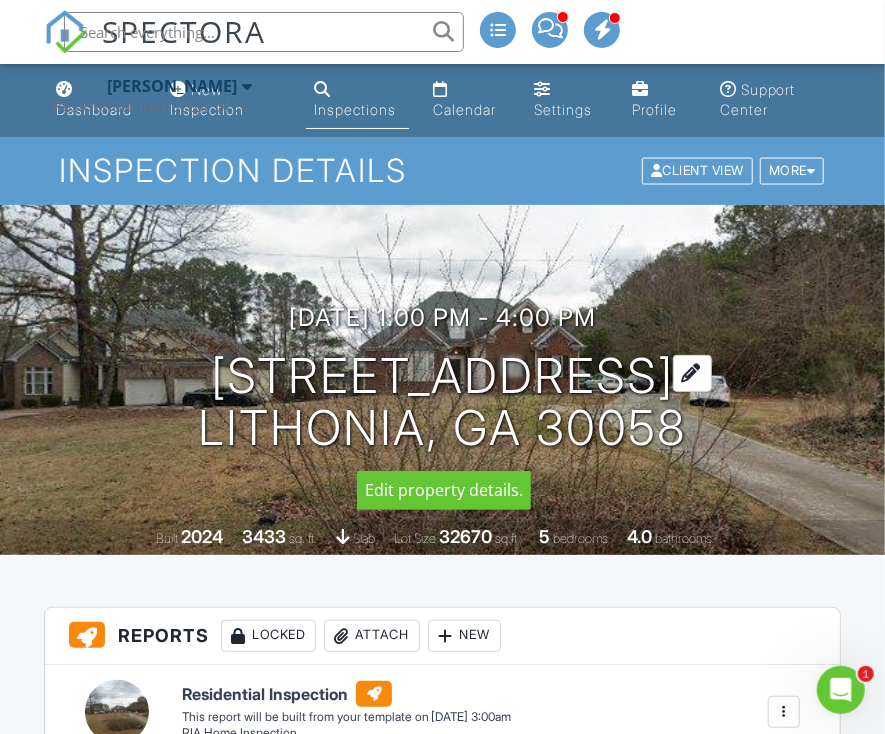 click on "7540 Union Grove Rd
Lithonia, GA 30058" at bounding box center [443, 403] 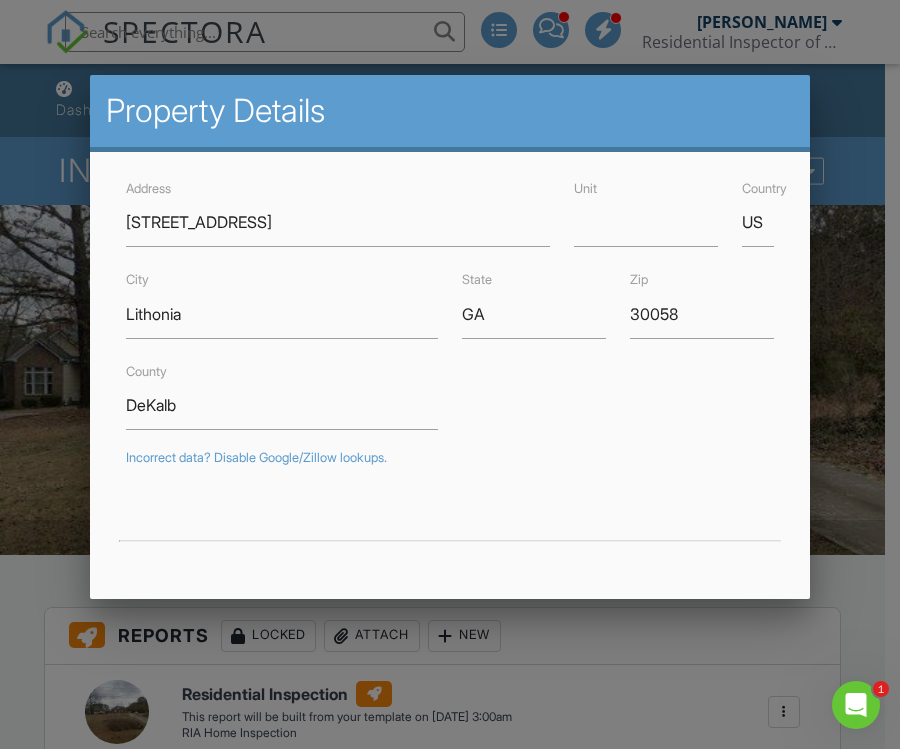 click at bounding box center [450, 368] 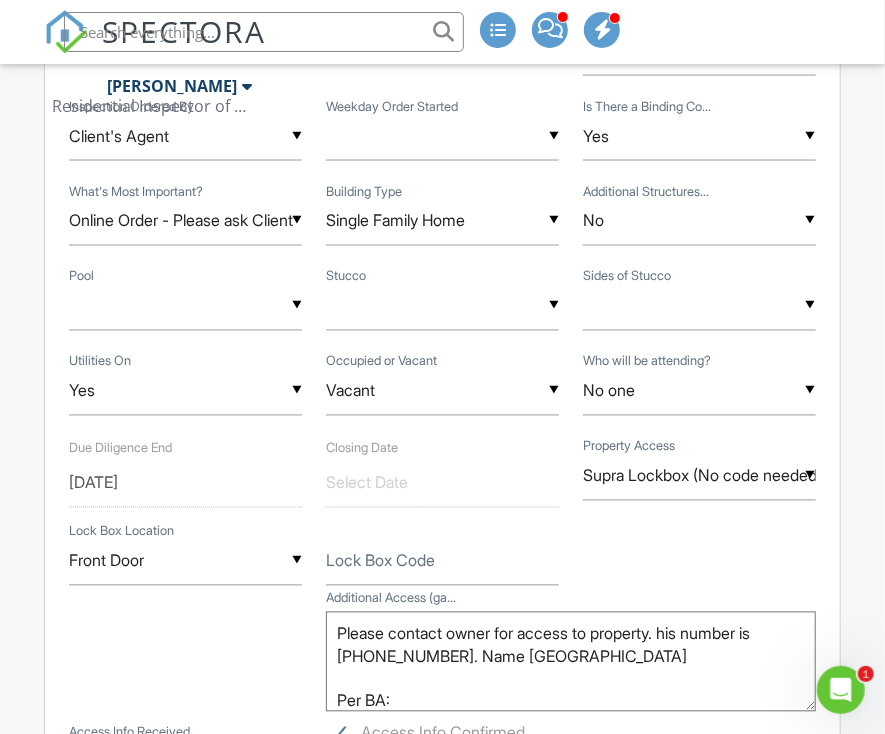 scroll, scrollTop: 1200, scrollLeft: 0, axis: vertical 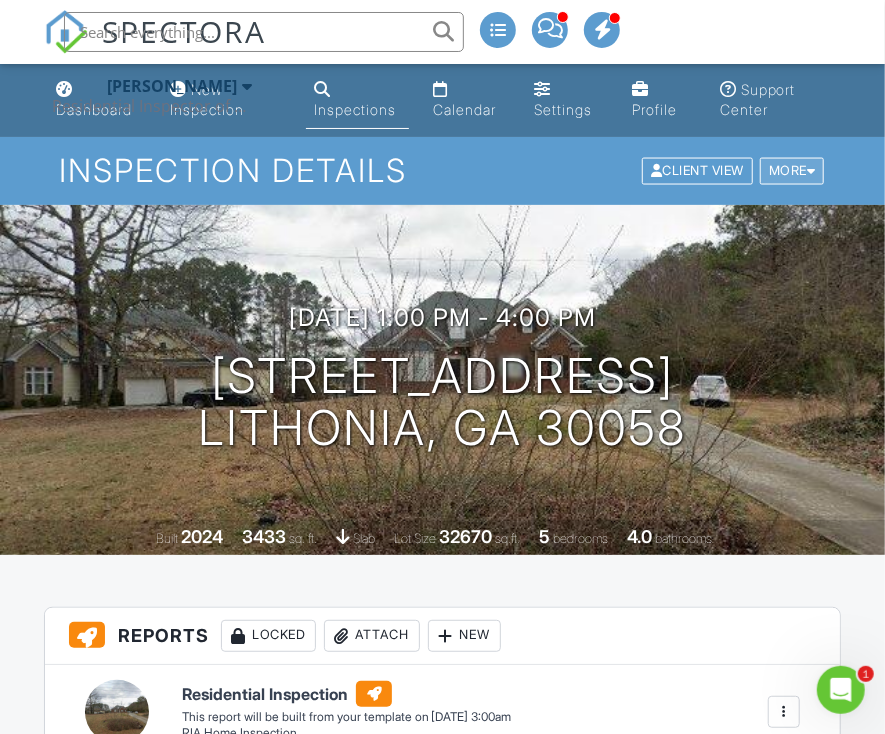 click at bounding box center [811, 171] 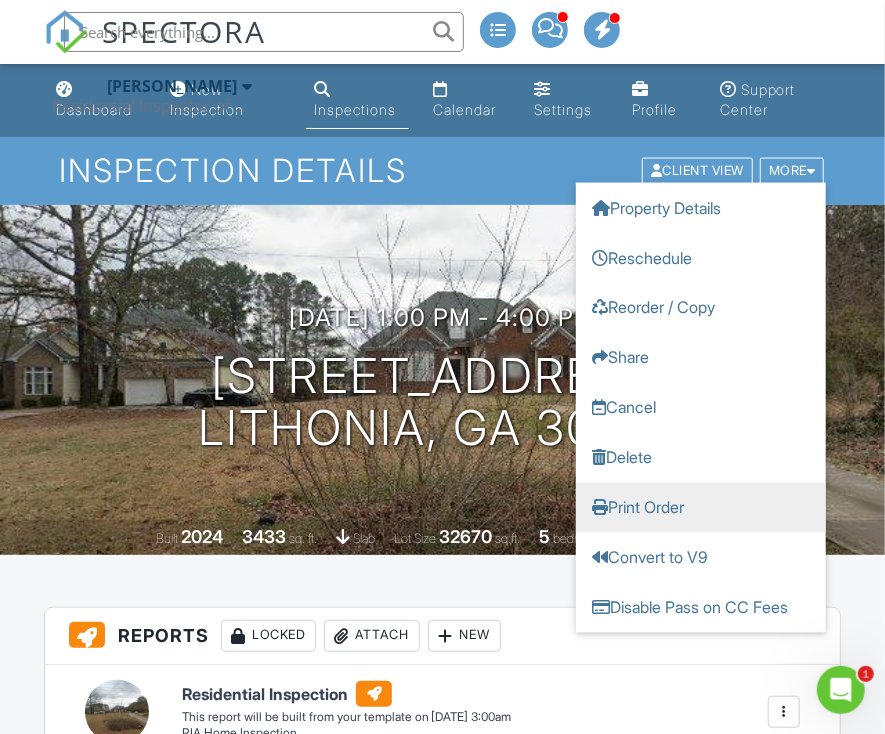 click on "Print Order" at bounding box center [701, 508] 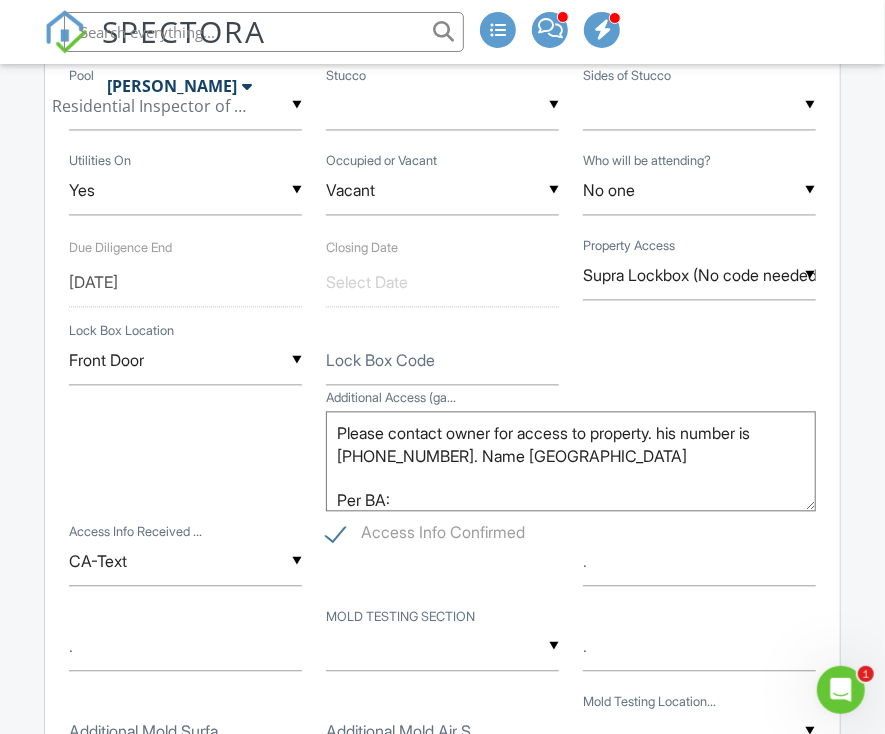 scroll, scrollTop: 1400, scrollLeft: 0, axis: vertical 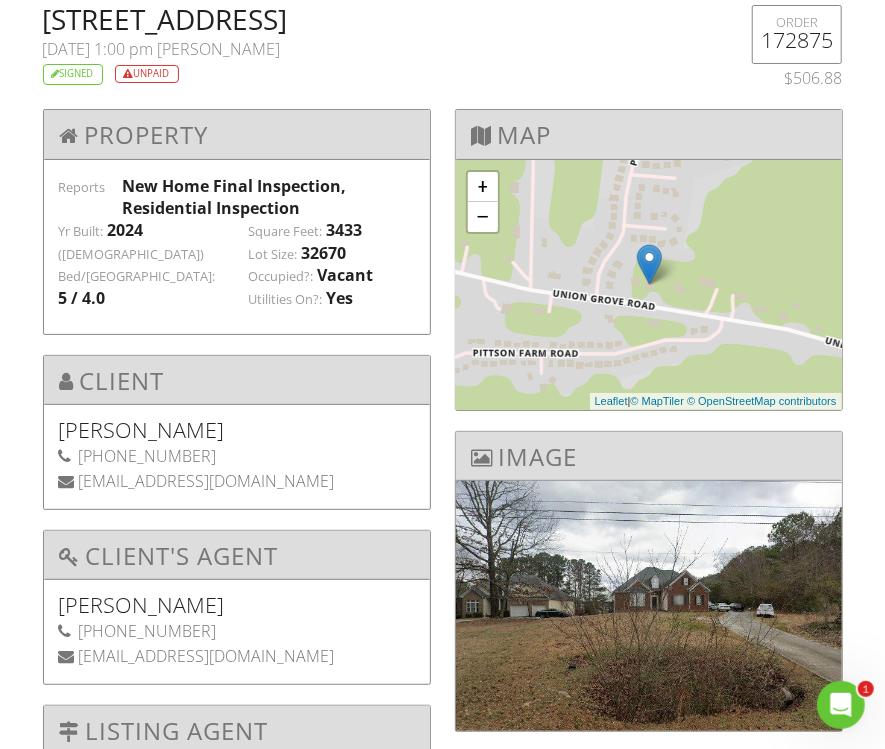 click on "7540 Union Grove Rd , Lithonia, GA 30058" at bounding box center [374, 19] 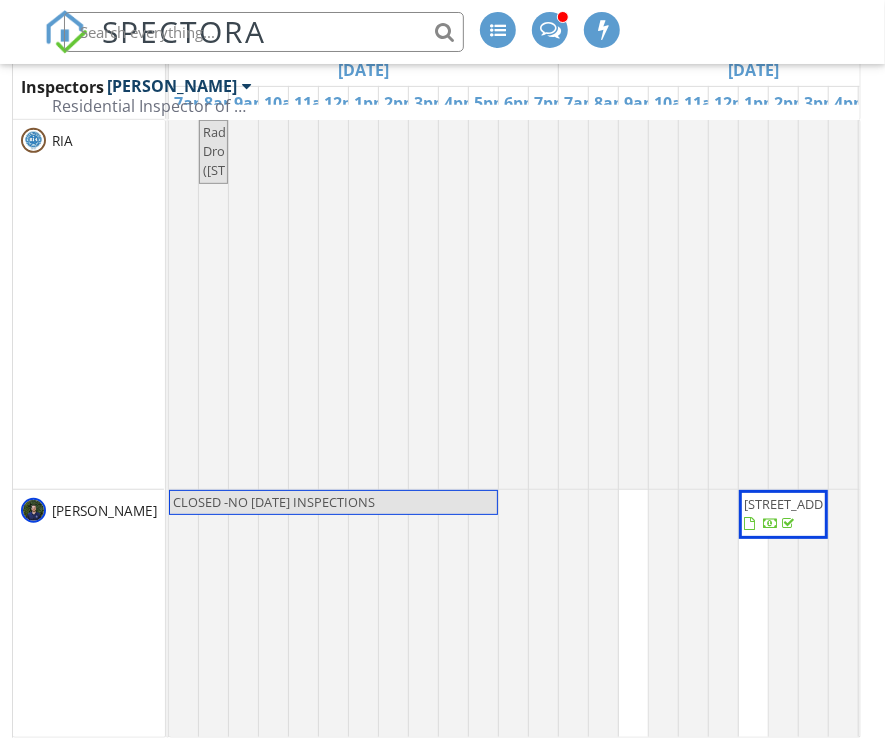 scroll, scrollTop: 286, scrollLeft: 0, axis: vertical 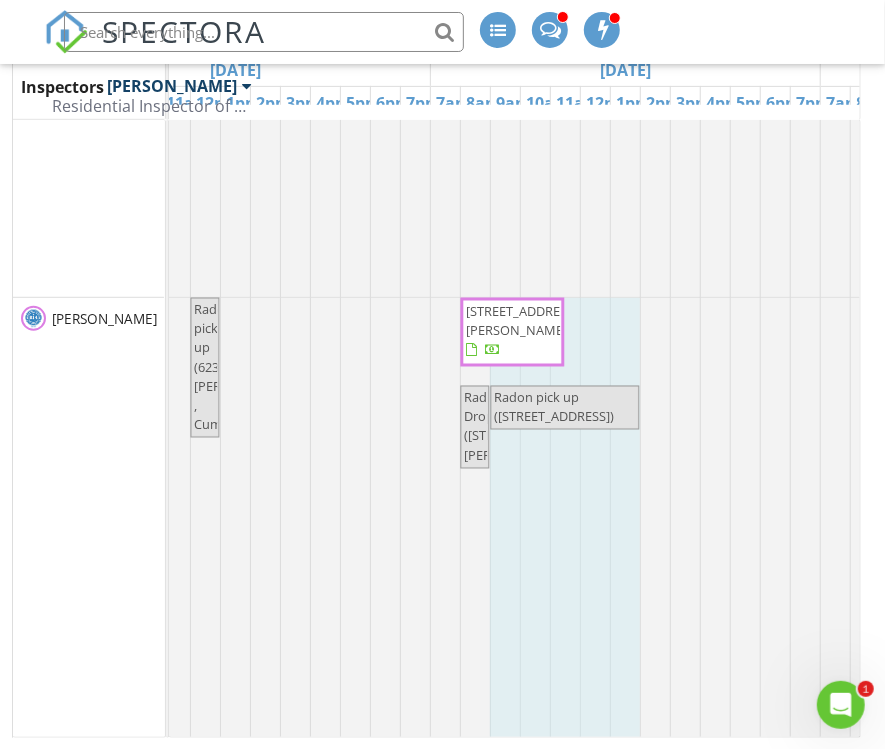 drag, startPoint x: 516, startPoint y: 432, endPoint x: 622, endPoint y: 418, distance: 106.92053 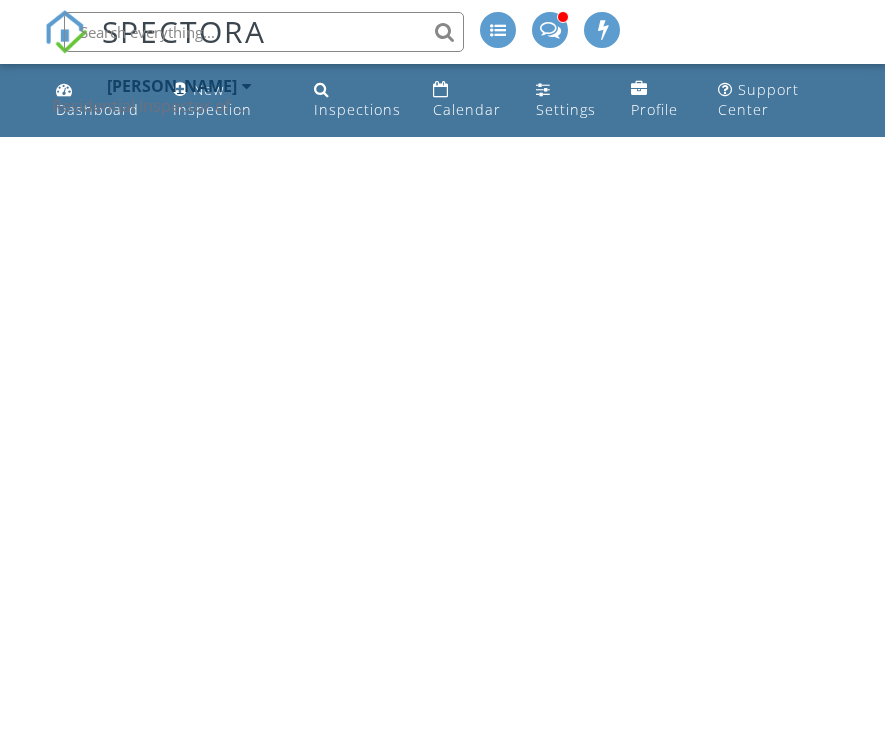 scroll, scrollTop: 0, scrollLeft: 0, axis: both 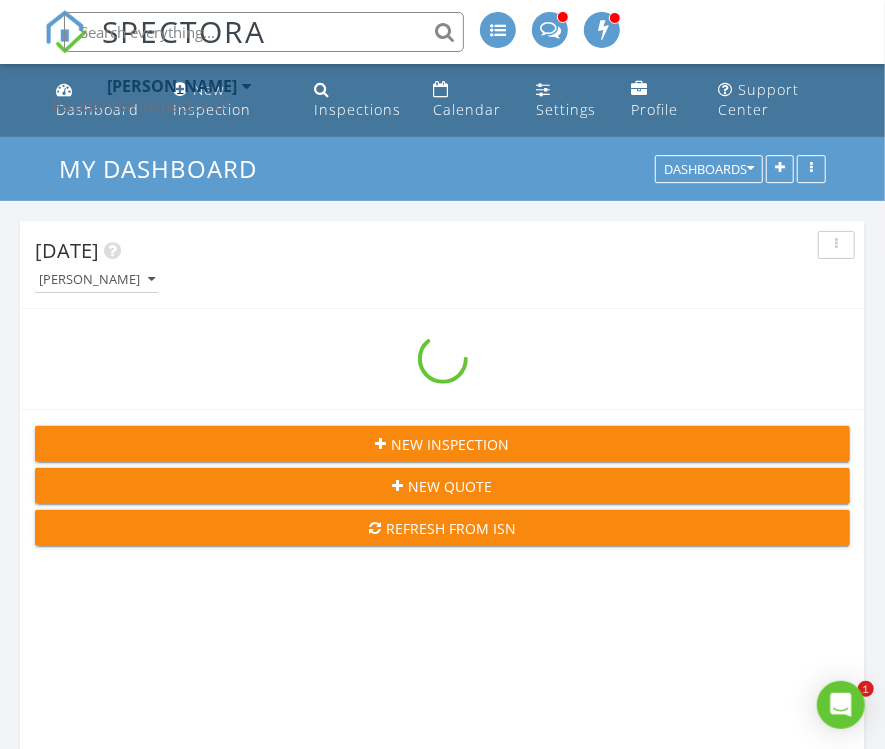 click at bounding box center [264, 32] 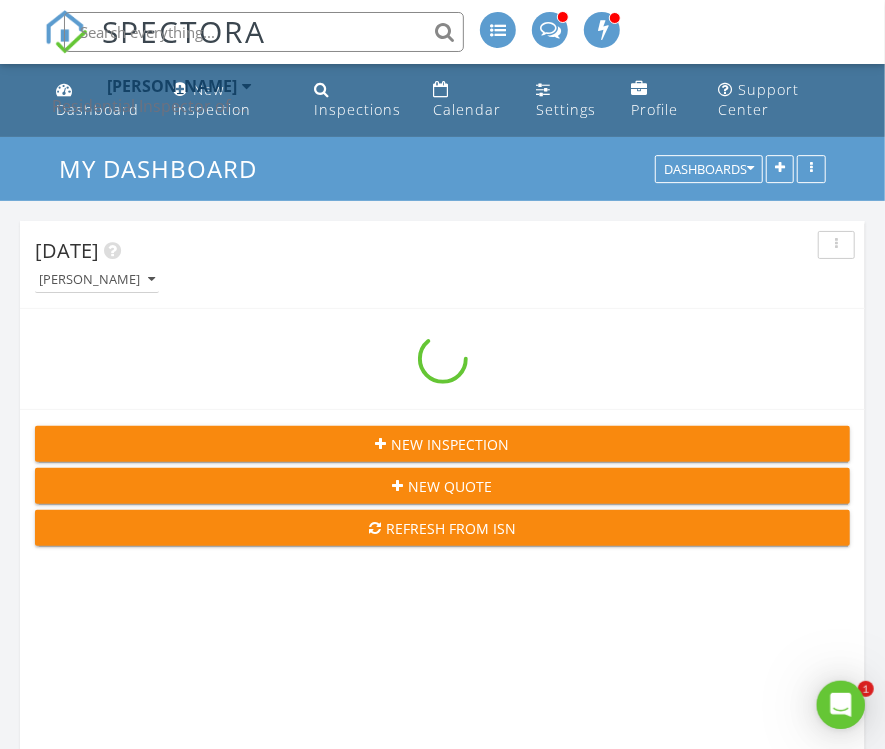 scroll, scrollTop: 0, scrollLeft: 0, axis: both 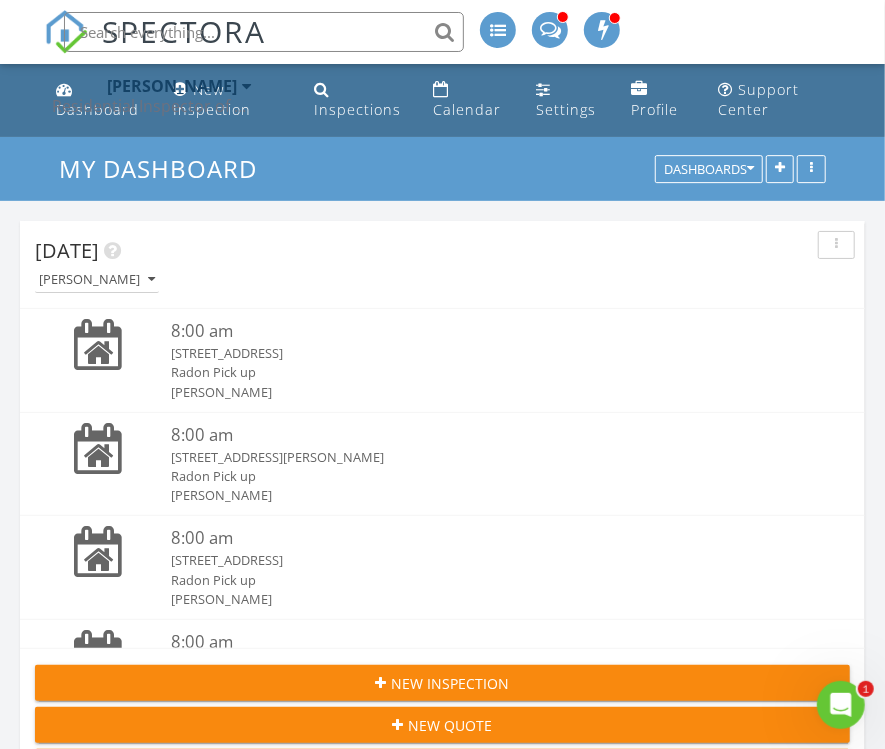 paste on "[STREET_ADDRESS][PERSON_NAME]" 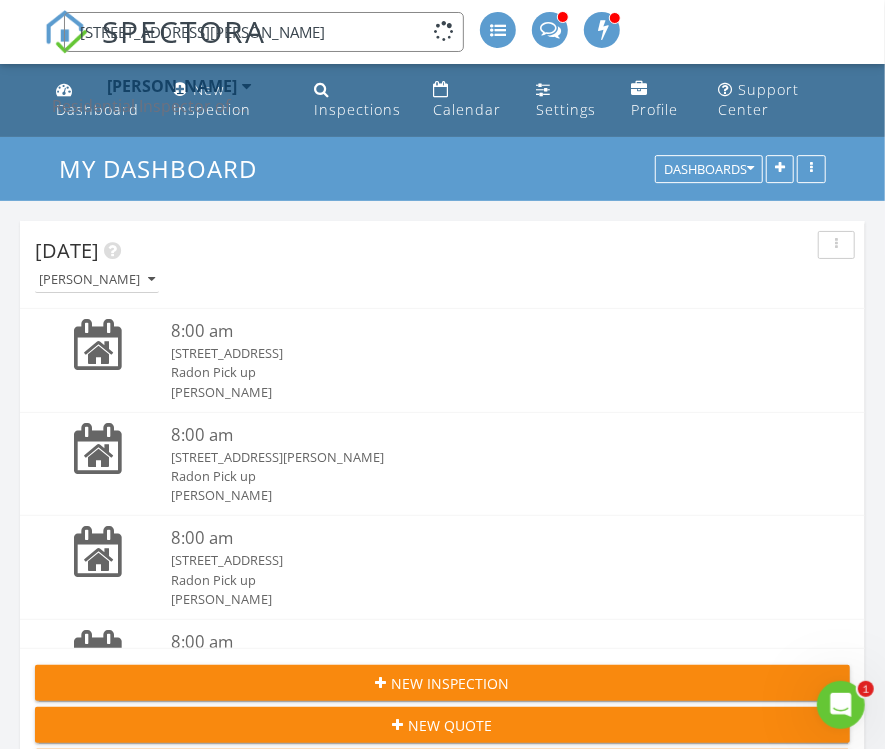 click on "[STREET_ADDRESS][PERSON_NAME]" at bounding box center (264, 32) 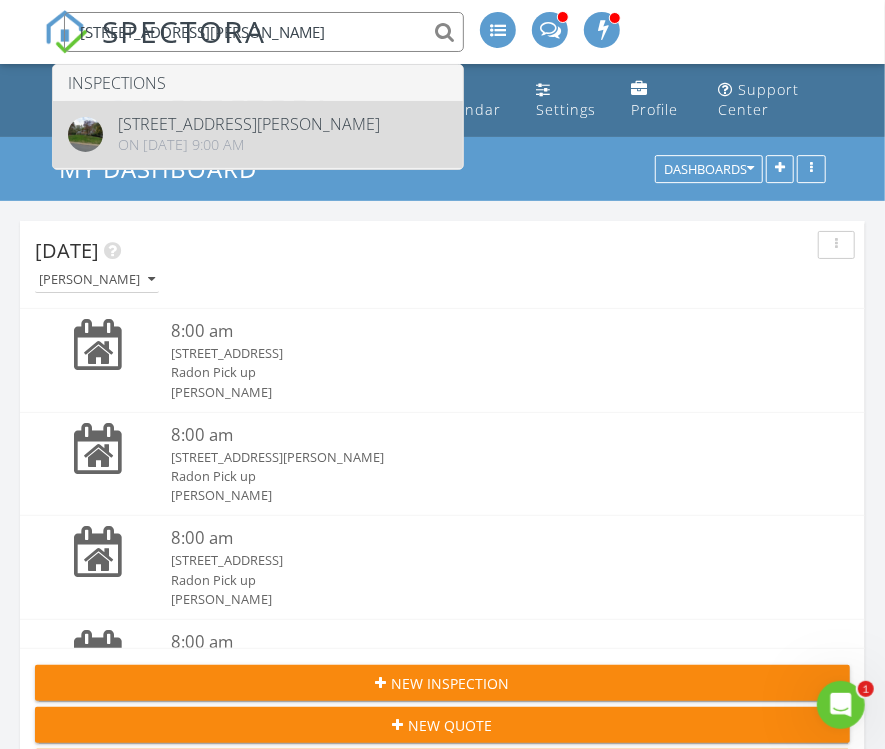 type on "[STREET_ADDRESS][PERSON_NAME]" 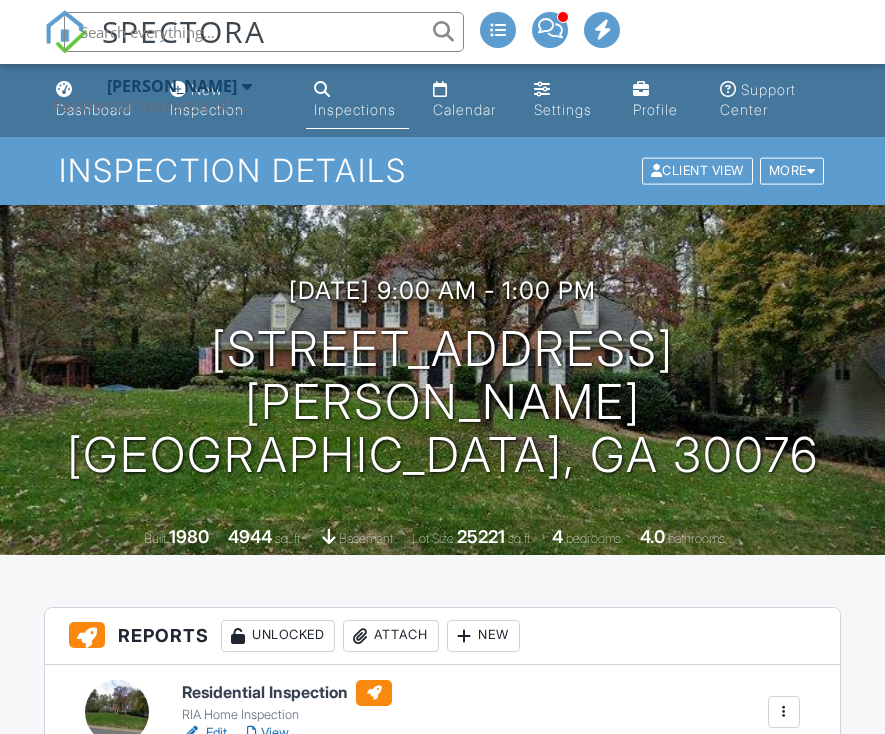 scroll, scrollTop: 0, scrollLeft: 0, axis: both 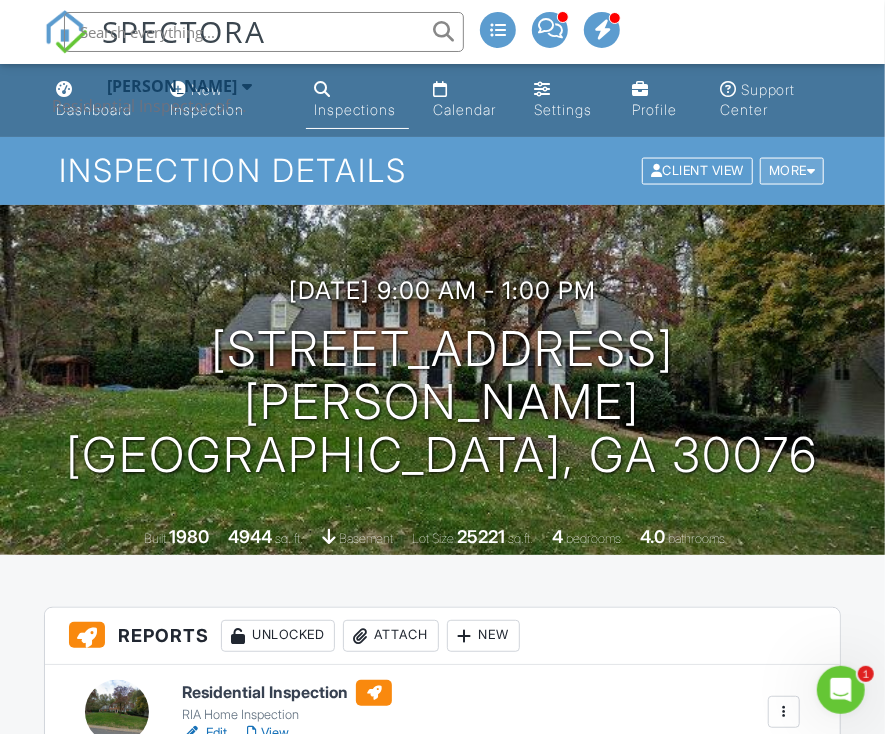 click at bounding box center [811, 171] 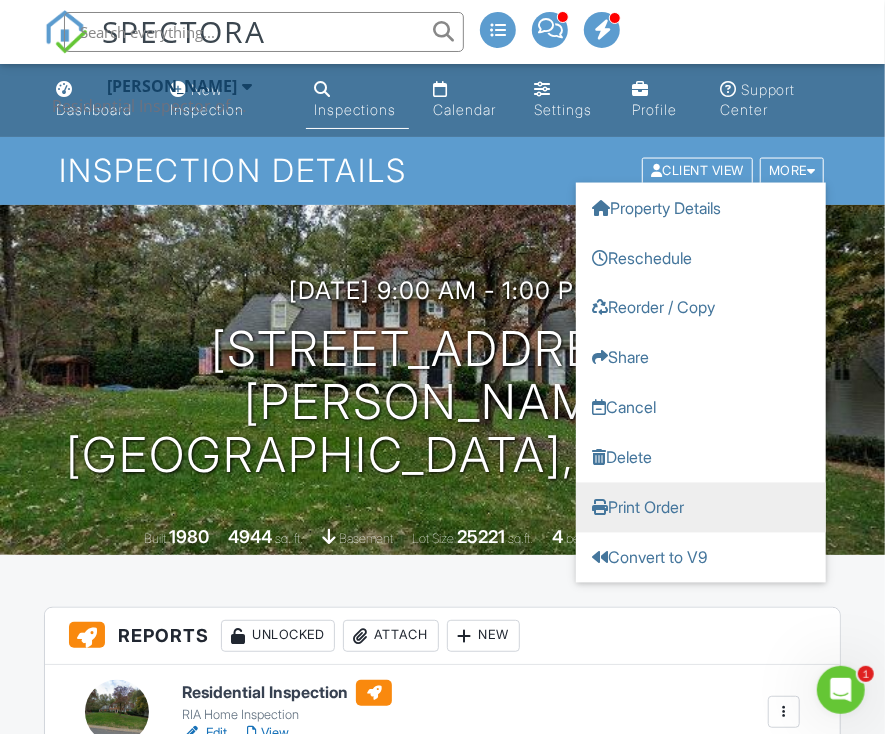 click on "Print Order" at bounding box center (701, 508) 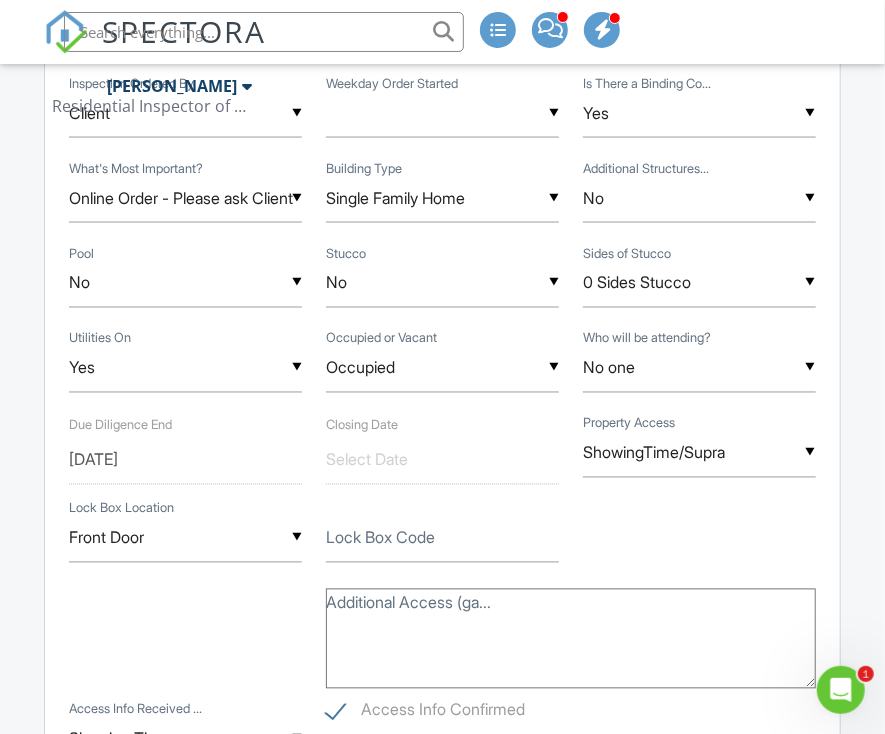 scroll, scrollTop: 1200, scrollLeft: 0, axis: vertical 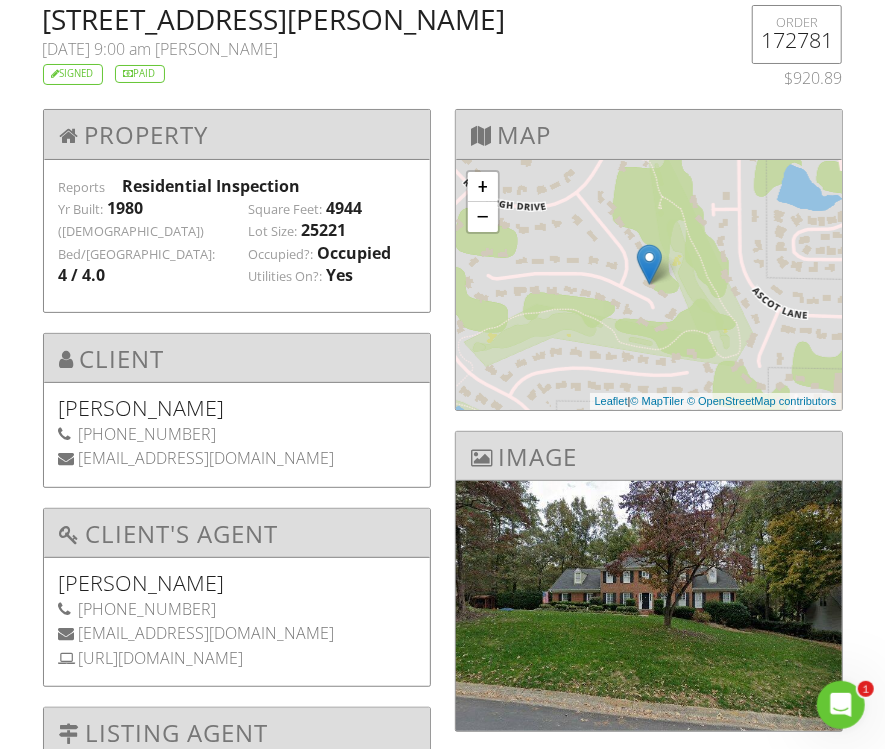 click on "[STREET_ADDRESS][PERSON_NAME]" at bounding box center [374, 19] 